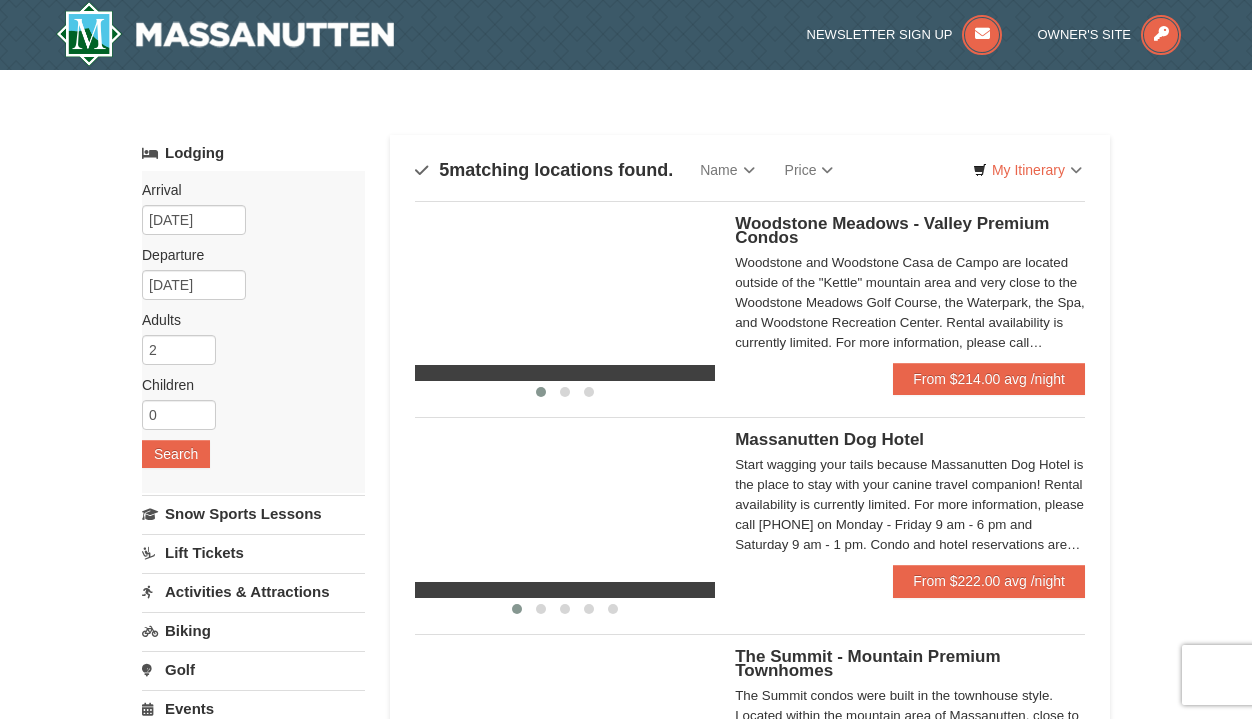 scroll, scrollTop: 0, scrollLeft: 0, axis: both 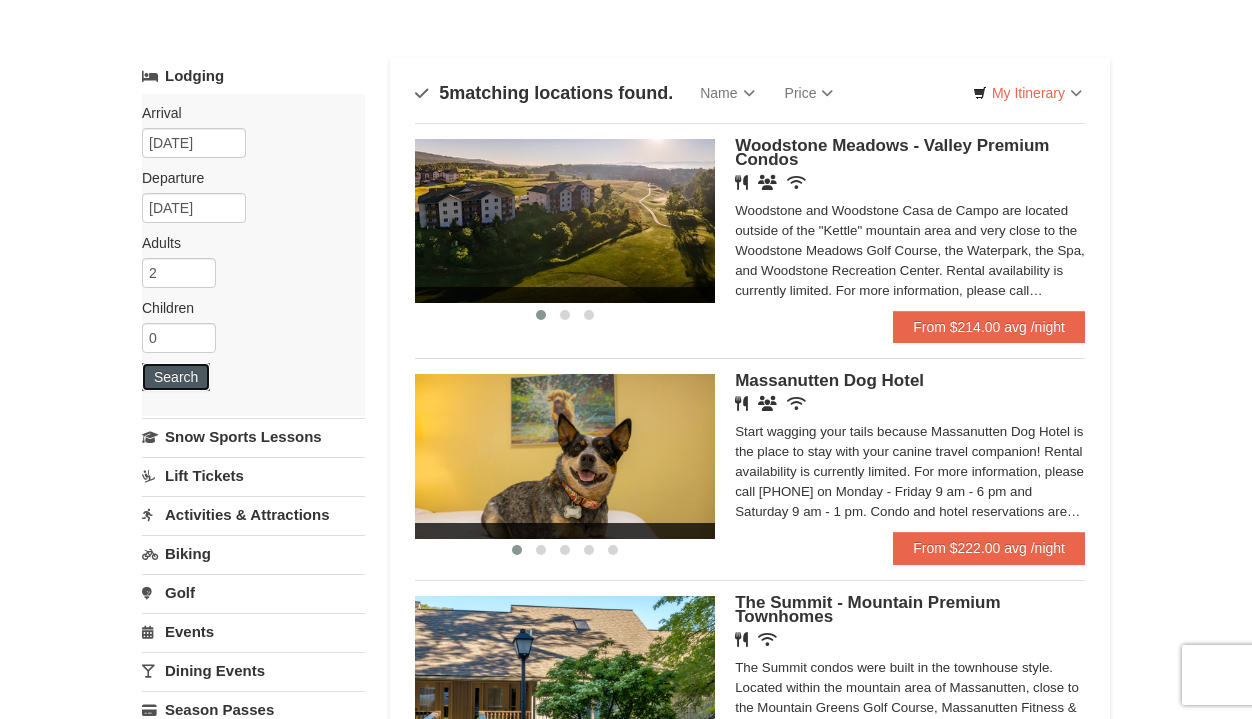 click on "Search" at bounding box center [176, 377] 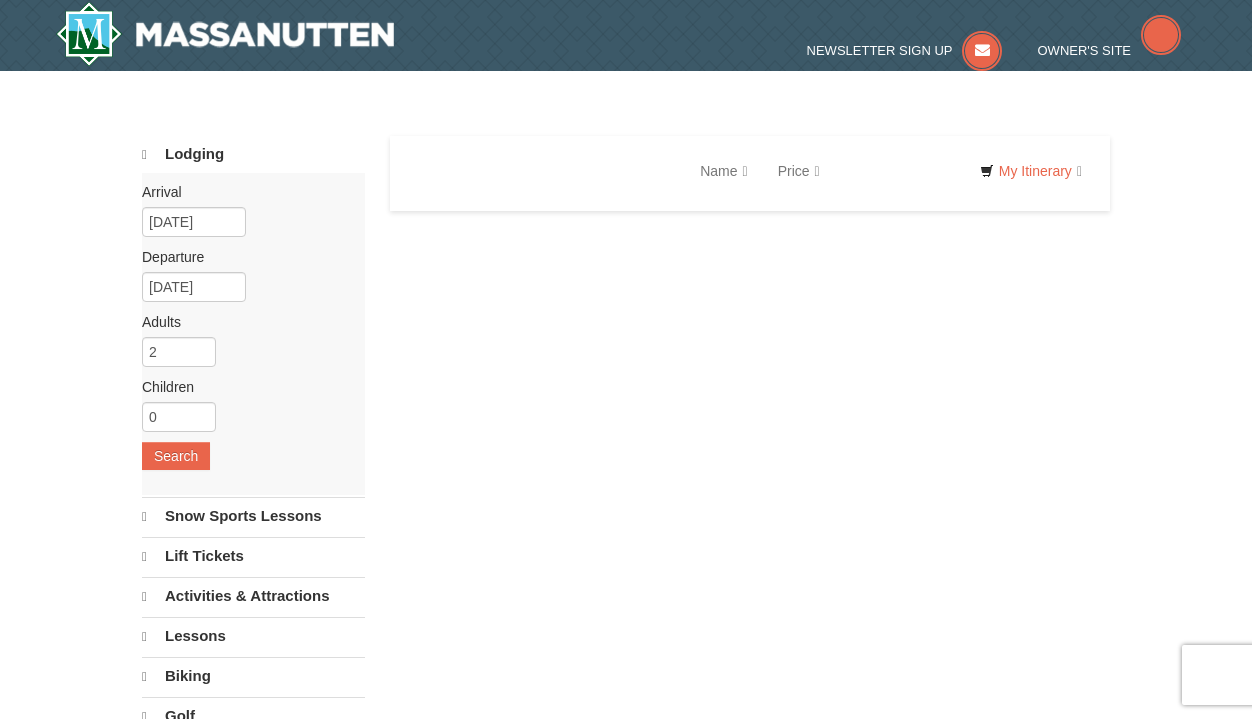 scroll, scrollTop: 0, scrollLeft: 0, axis: both 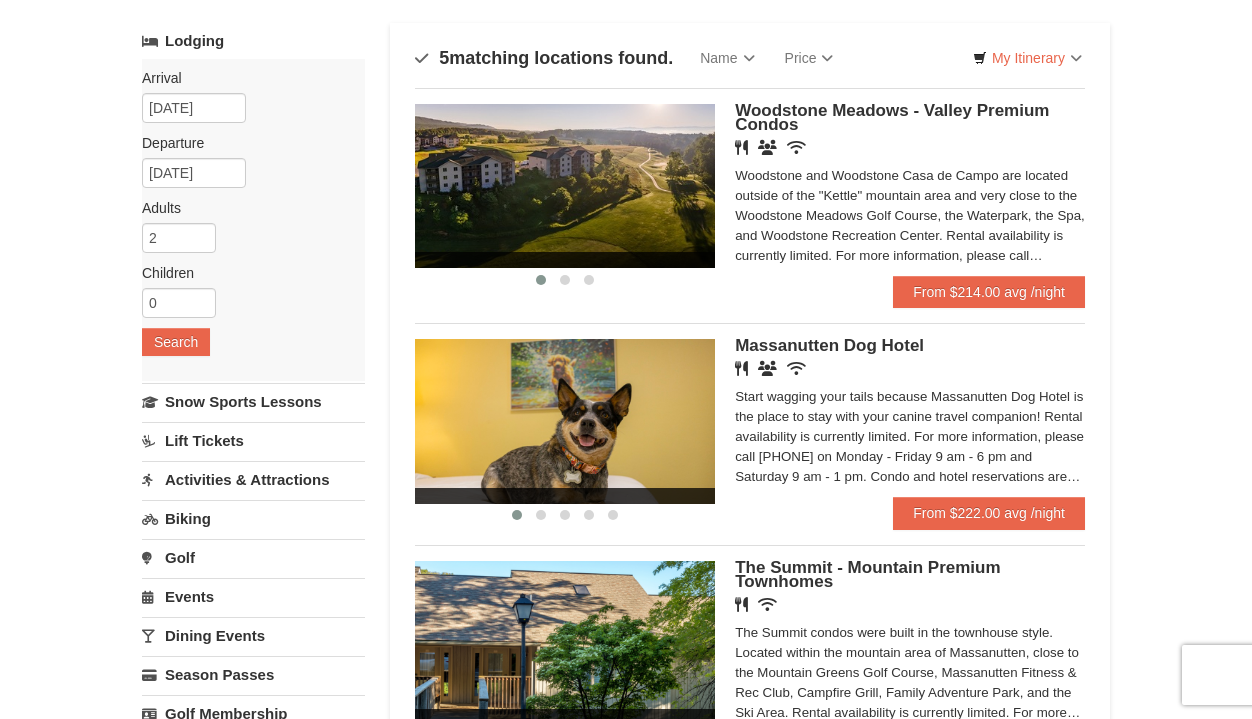 click on "Activities & Attractions" at bounding box center [253, 479] 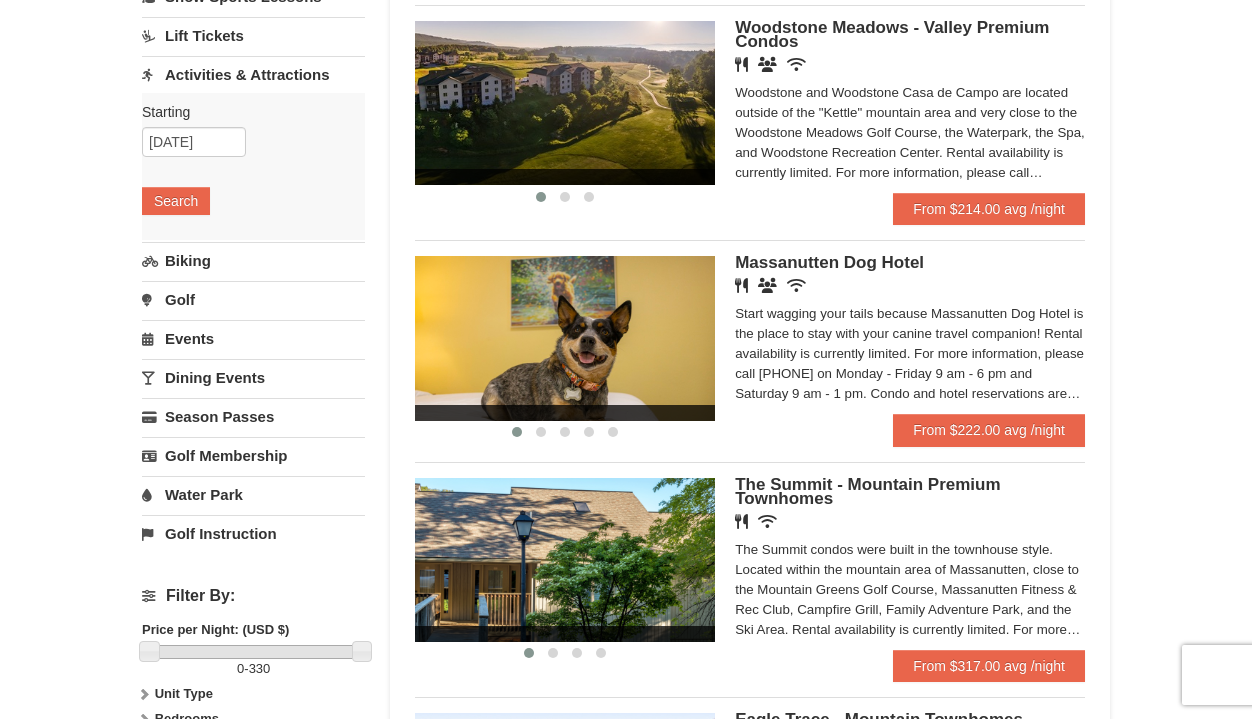 scroll, scrollTop: 0, scrollLeft: 0, axis: both 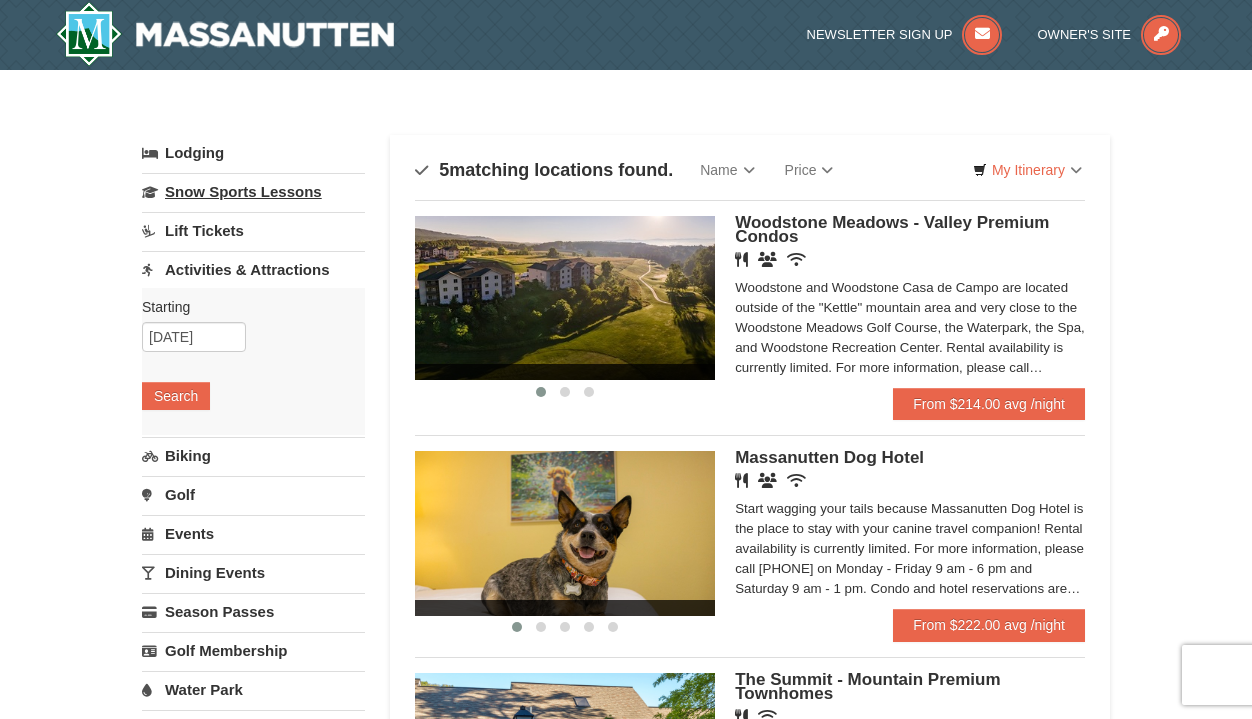 click on "Snow Sports Lessons" at bounding box center [253, 191] 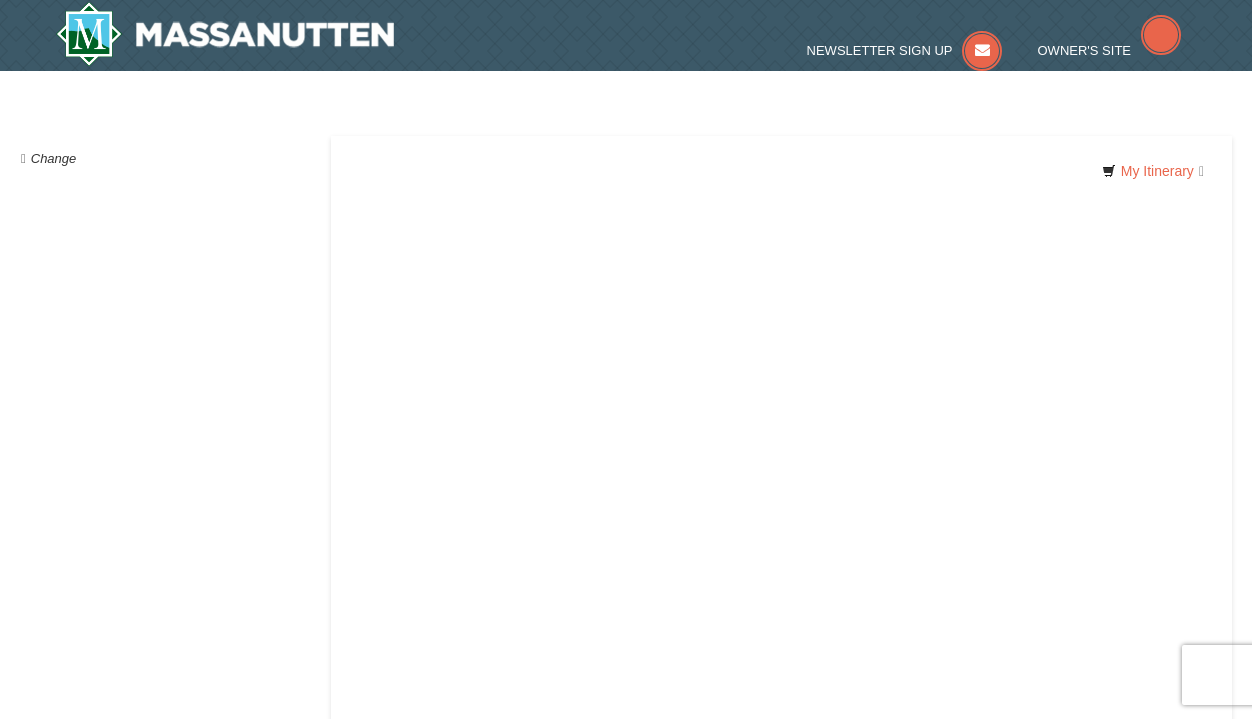 scroll, scrollTop: 0, scrollLeft: 0, axis: both 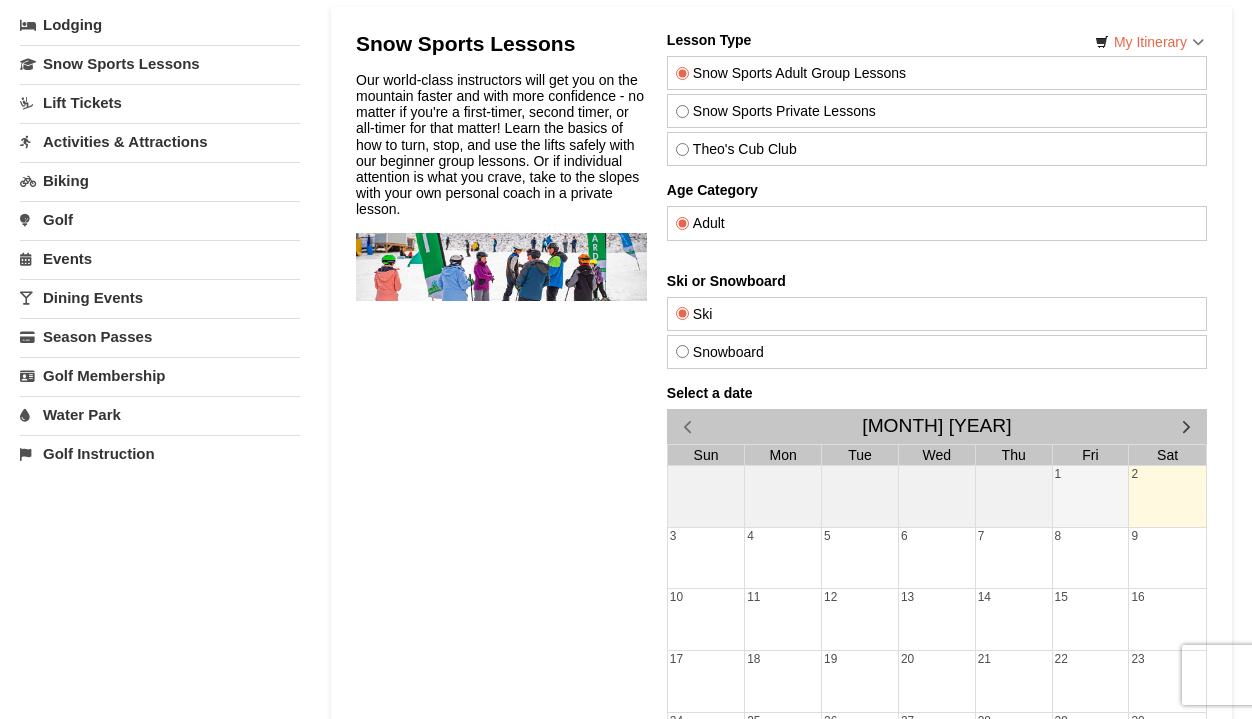 click on "Lift Tickets" at bounding box center [160, 102] 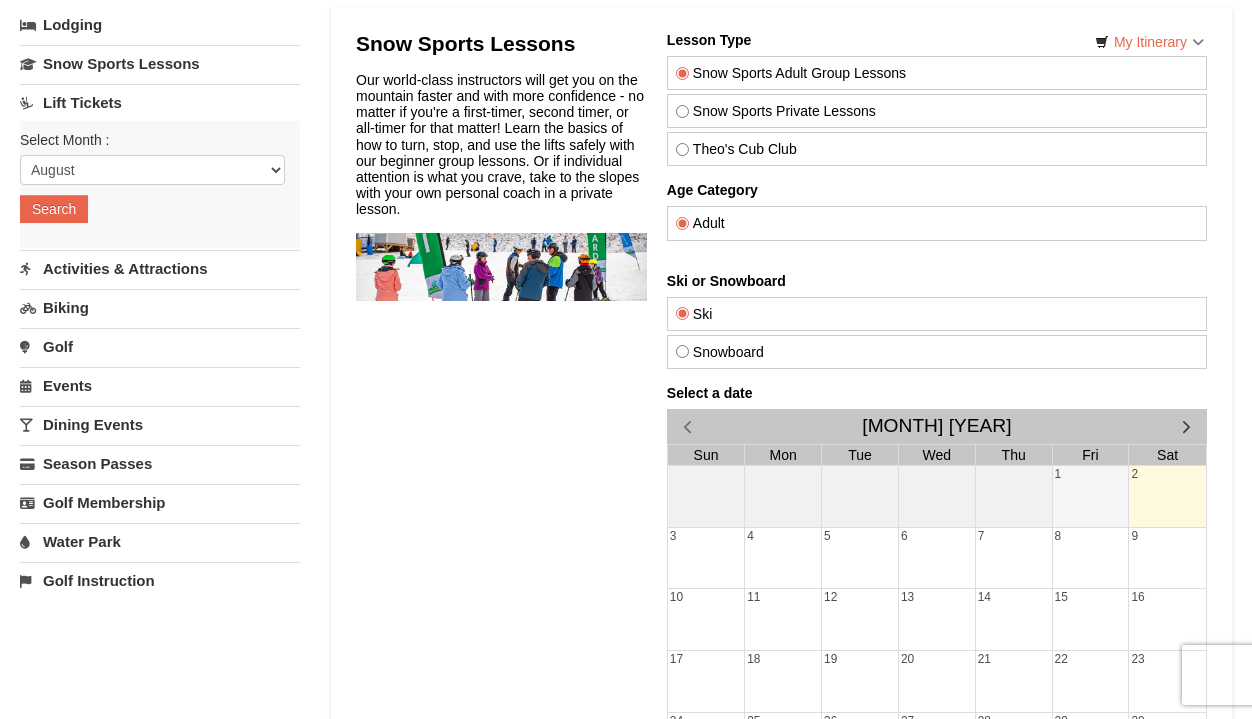 click on "Dining Events" at bounding box center [160, 424] 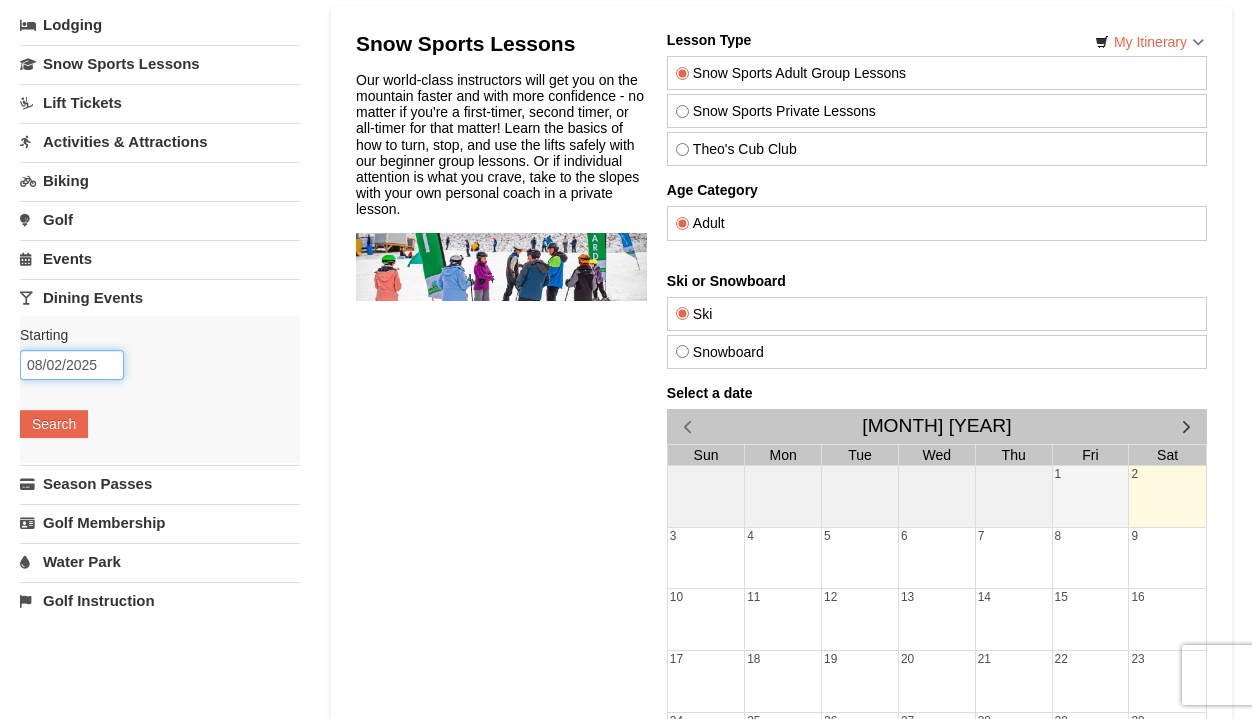 click on "08/02/2025" at bounding box center (72, 365) 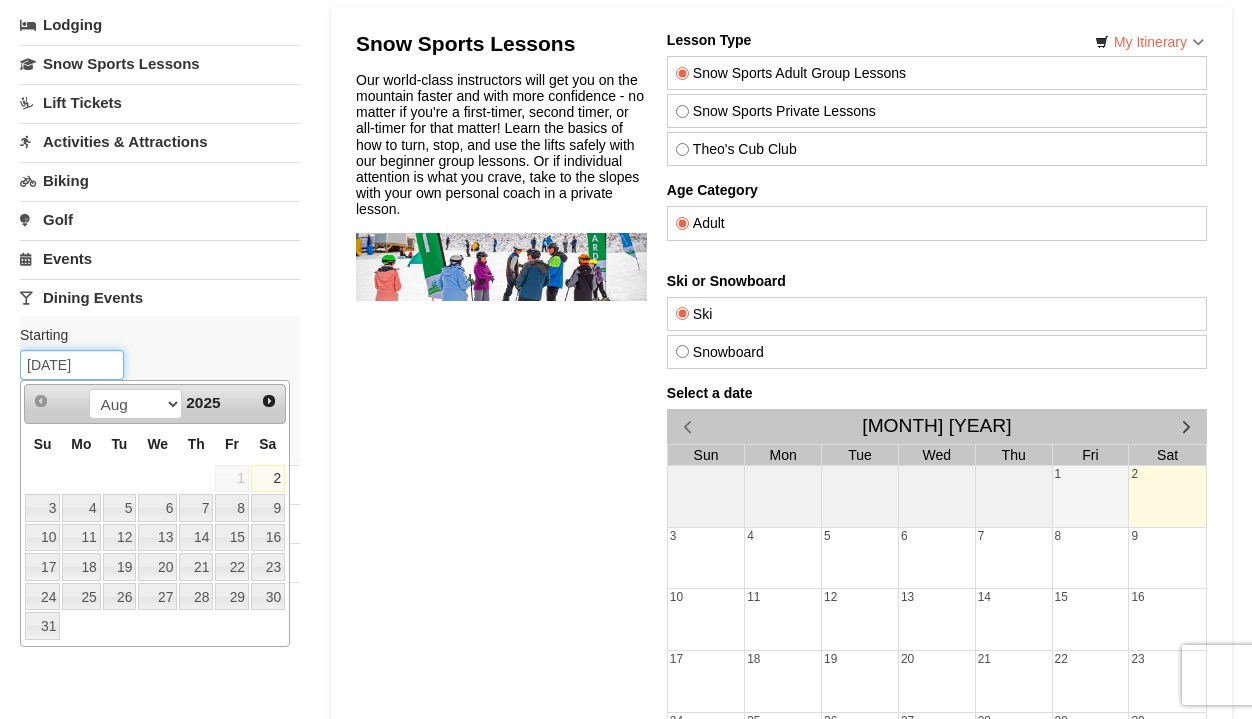 click on "01/02/2025" at bounding box center (72, 365) 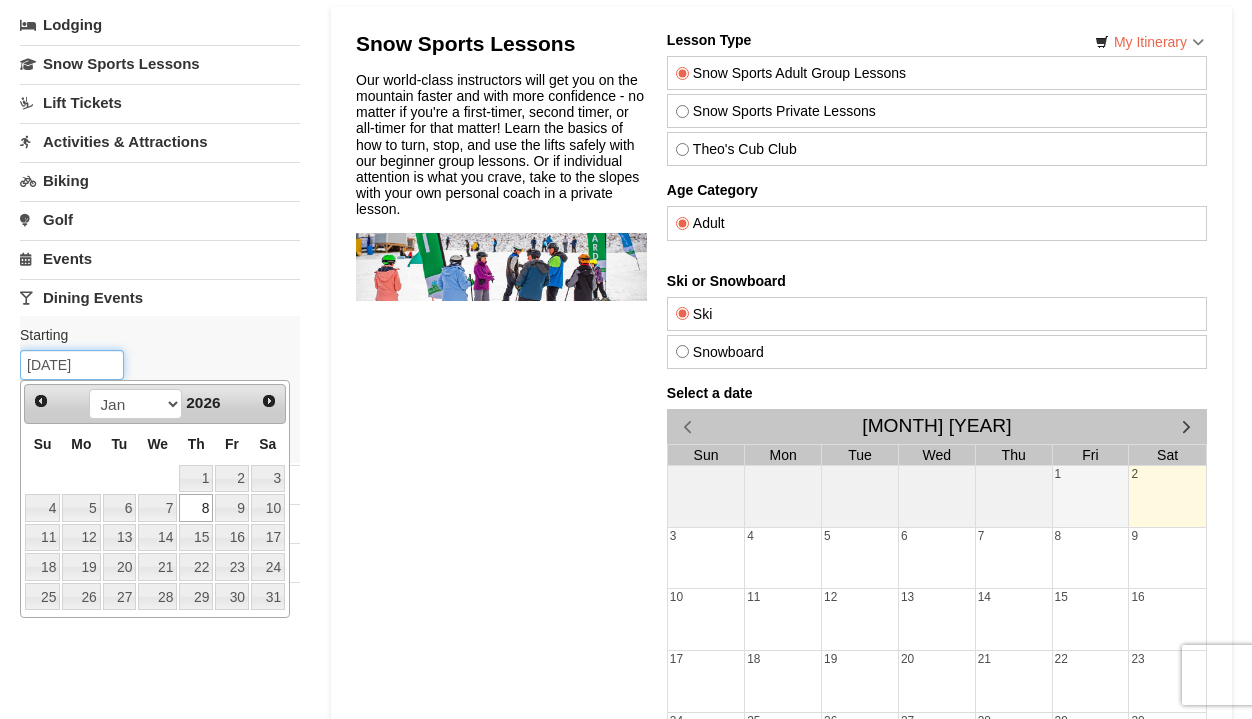 type on "[DATE]" 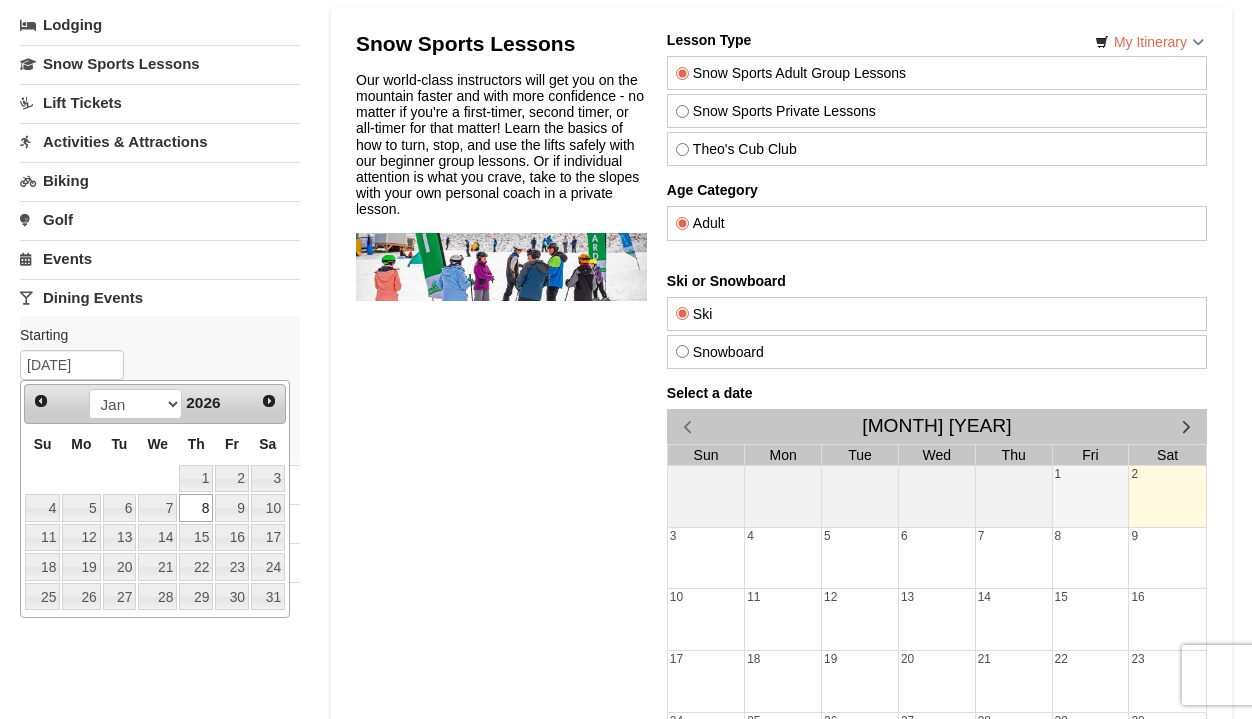 click on "8" at bounding box center [196, 508] 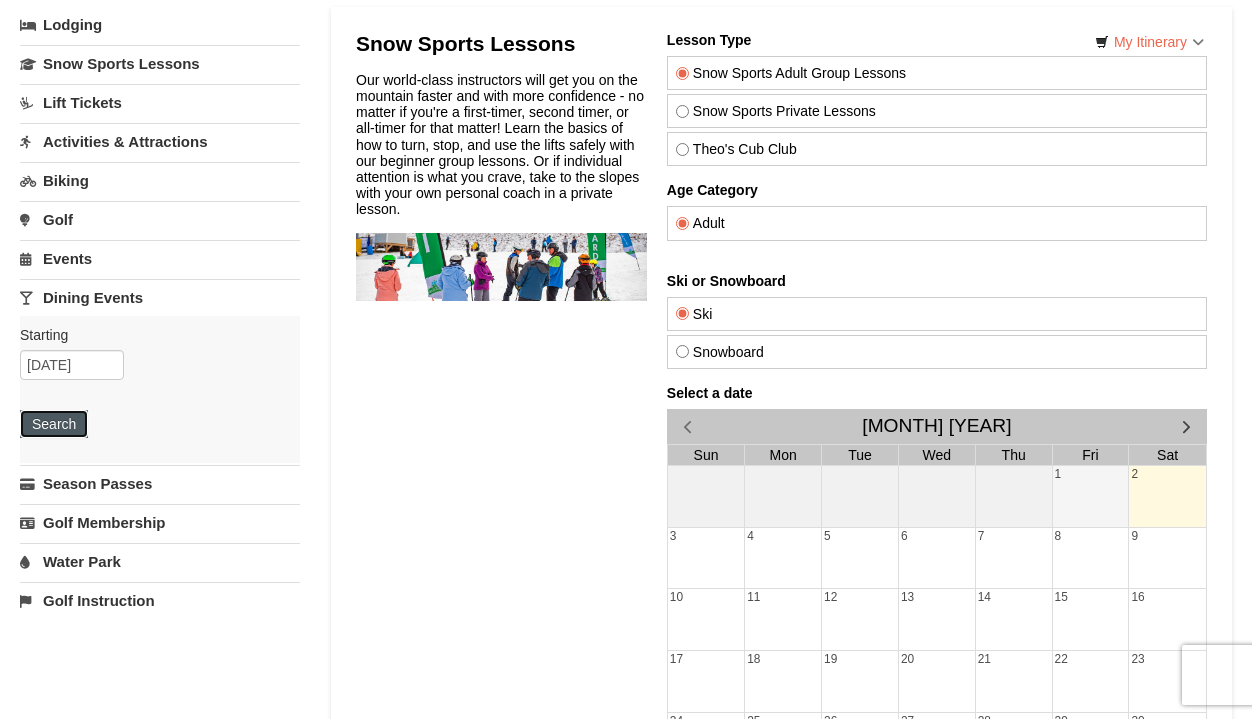 click on "Search" at bounding box center (54, 424) 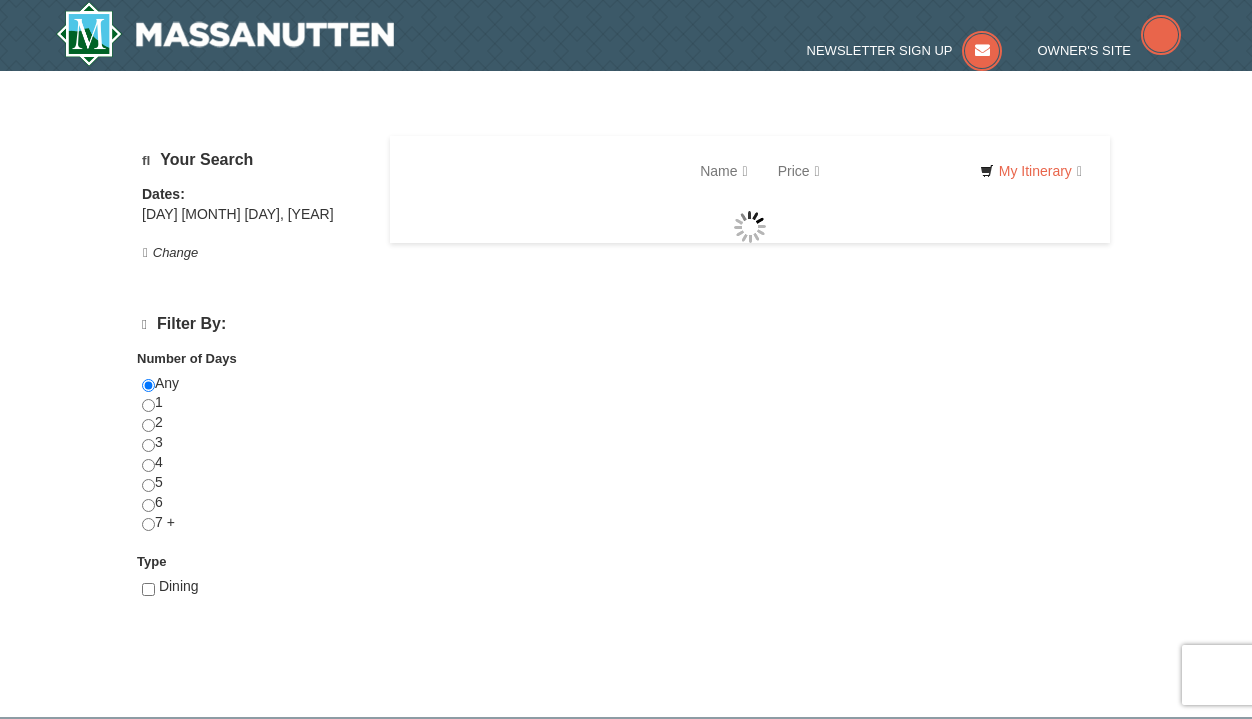 scroll, scrollTop: 0, scrollLeft: 0, axis: both 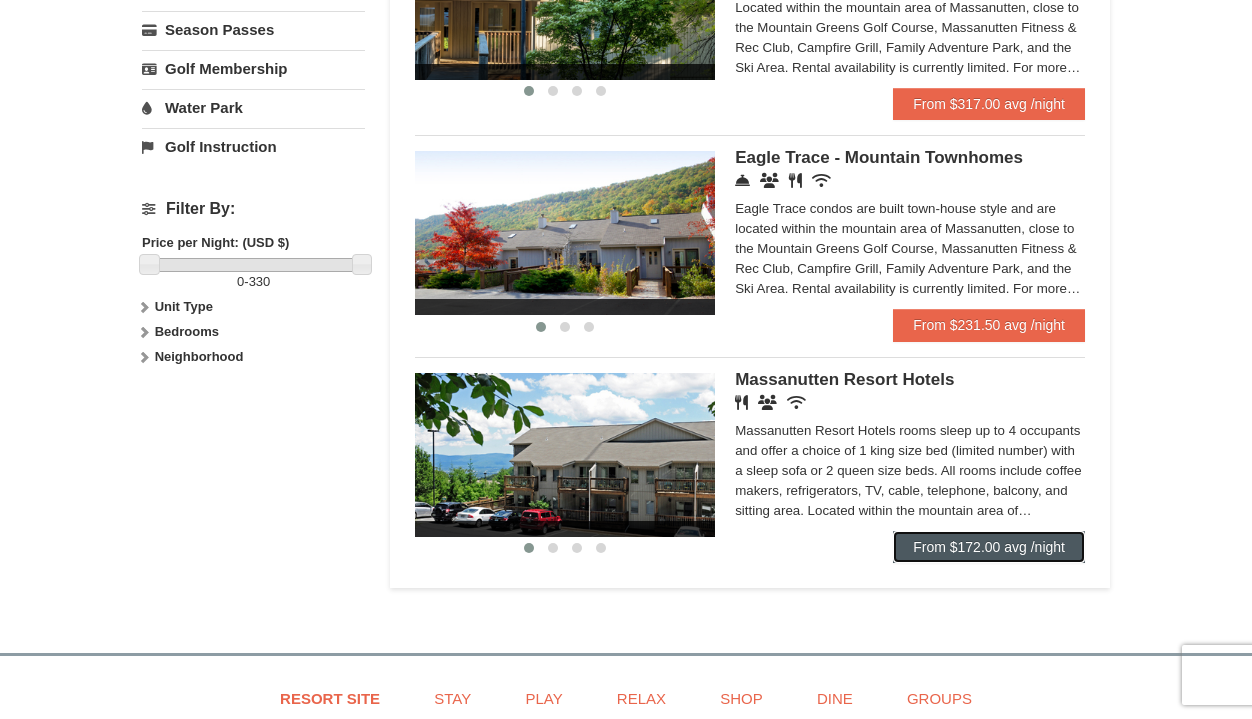 click on "From $172.00 avg /night" at bounding box center [989, 547] 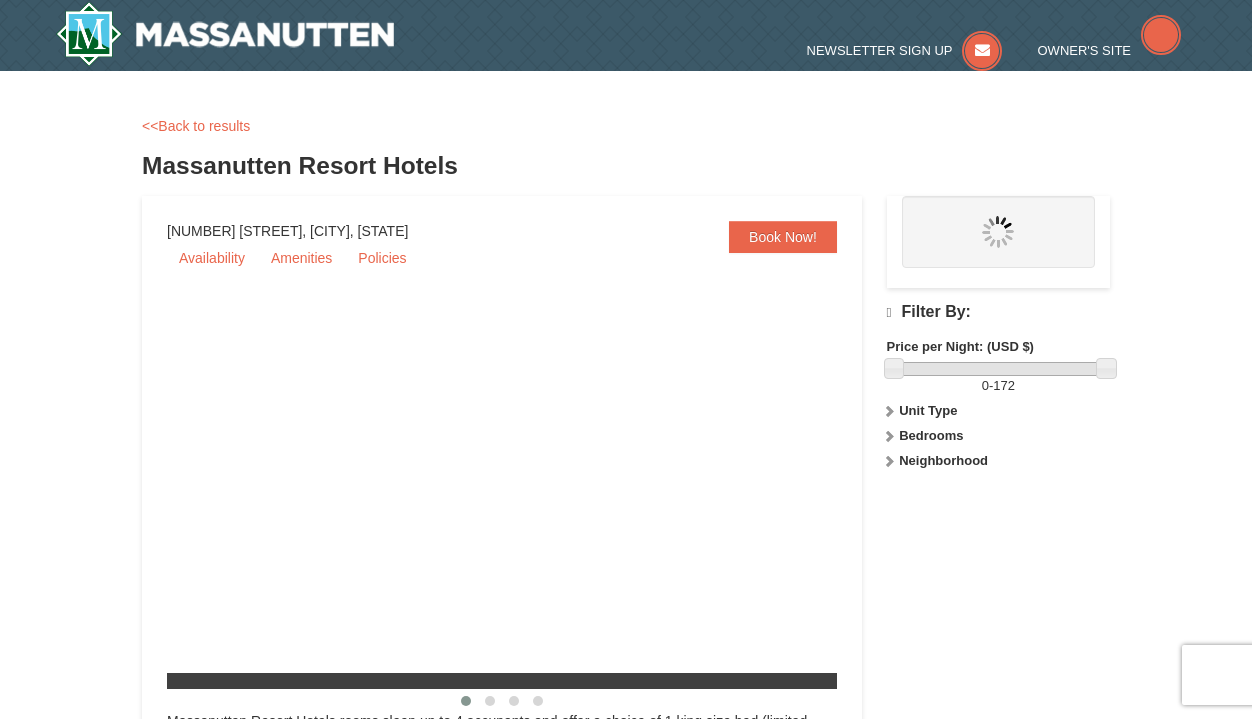 scroll, scrollTop: 0, scrollLeft: 0, axis: both 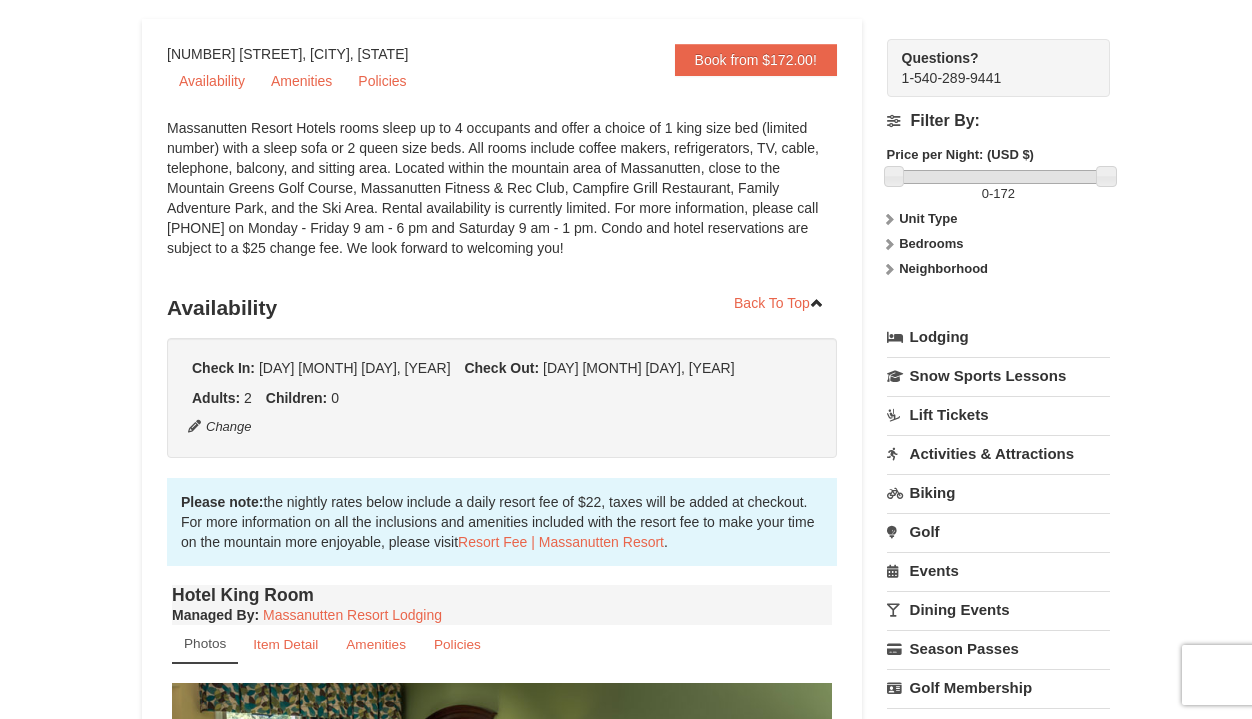 click on "Bedrooms" at bounding box center (931, 243) 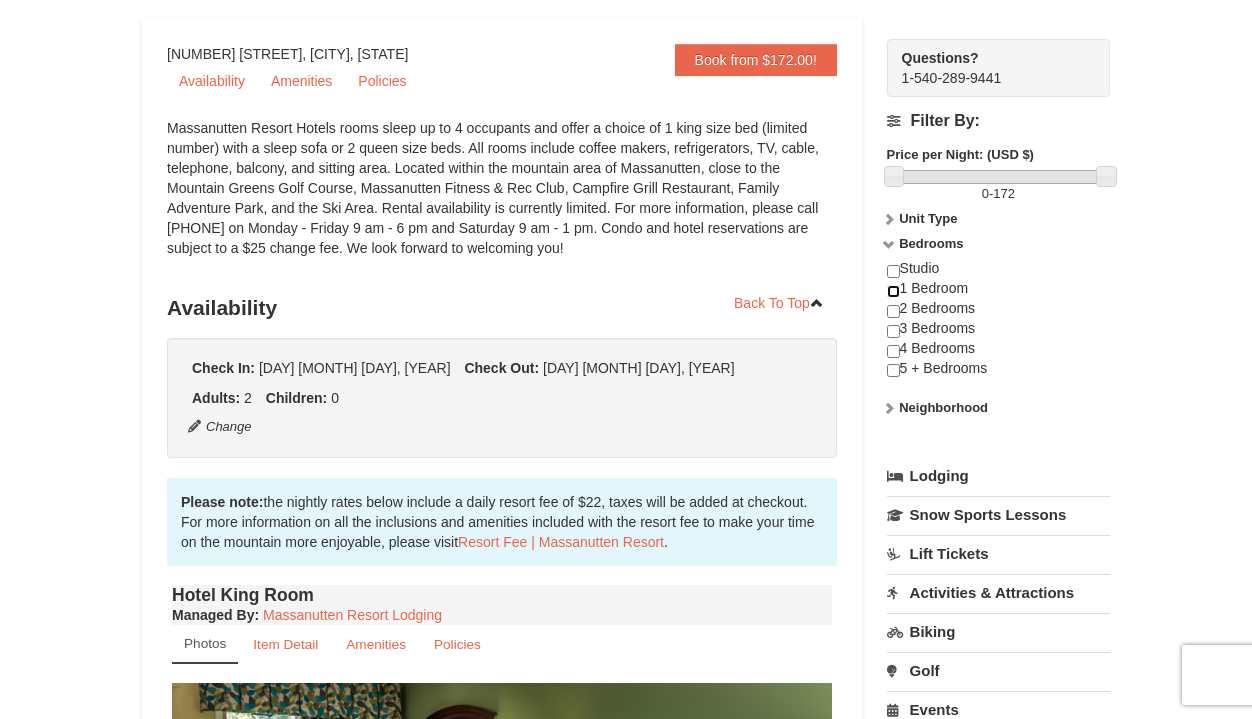 click at bounding box center (893, 291) 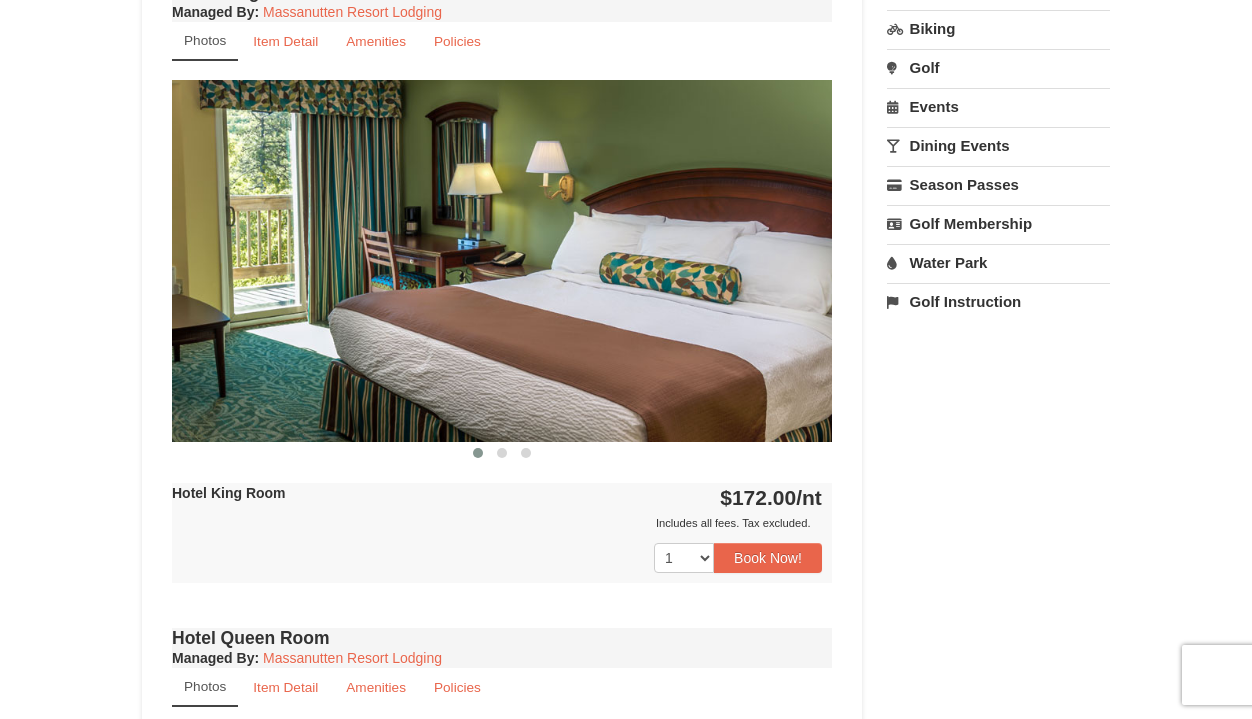 scroll, scrollTop: 780, scrollLeft: 0, axis: vertical 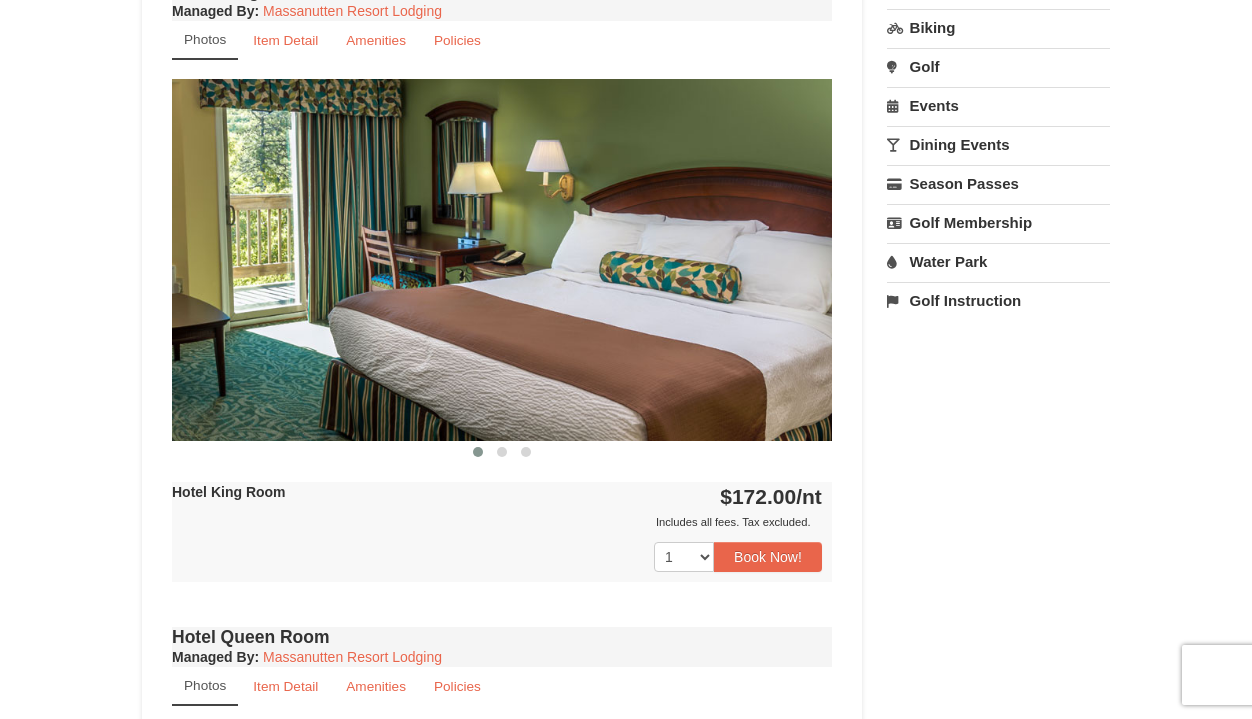 click at bounding box center (502, 259) 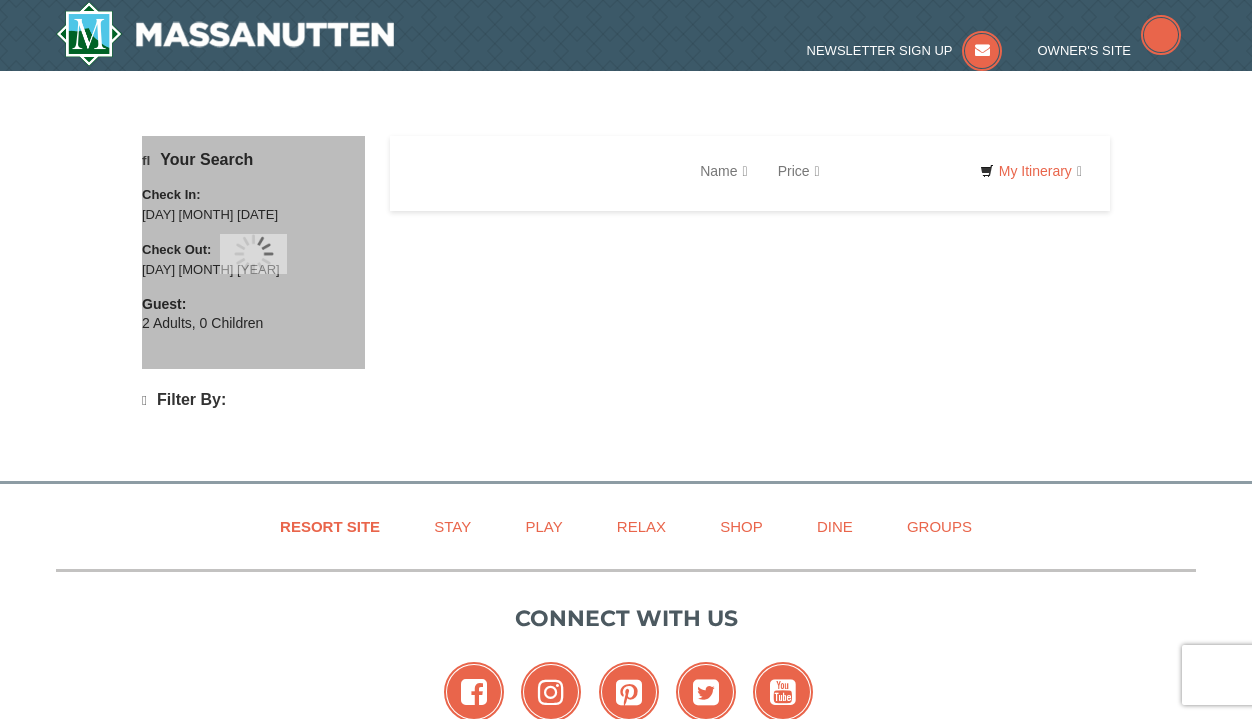 scroll, scrollTop: 800, scrollLeft: 0, axis: vertical 